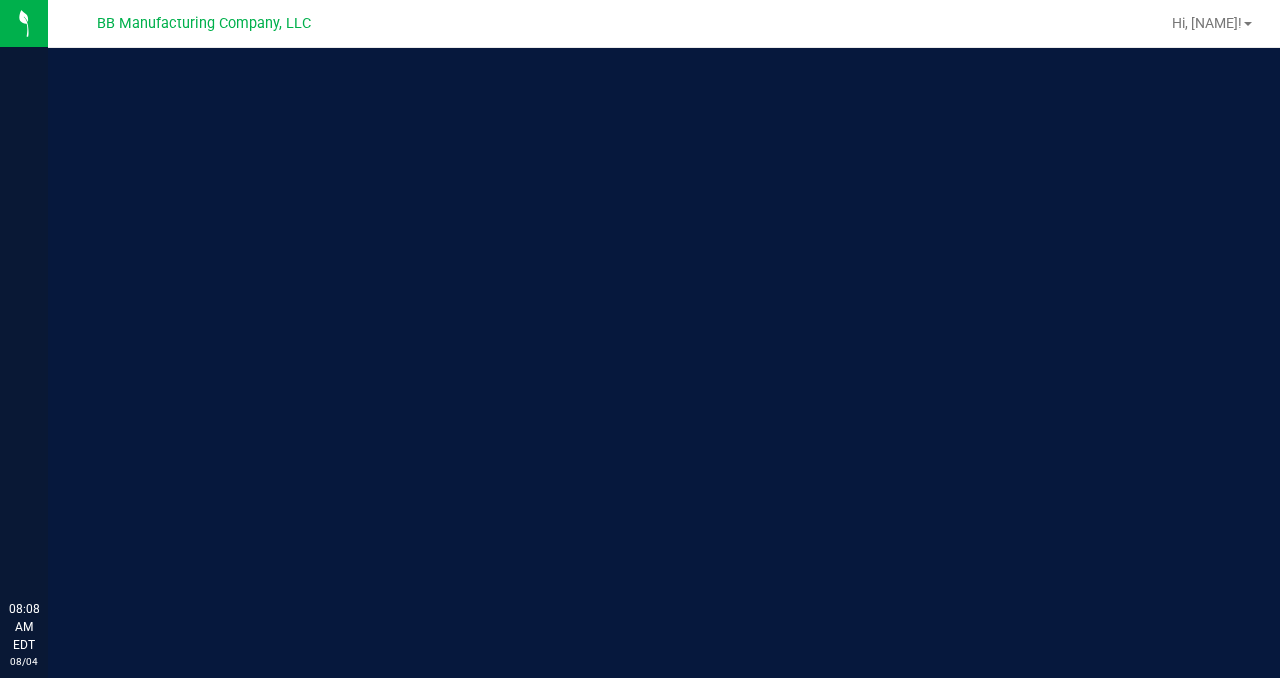 scroll, scrollTop: 0, scrollLeft: 0, axis: both 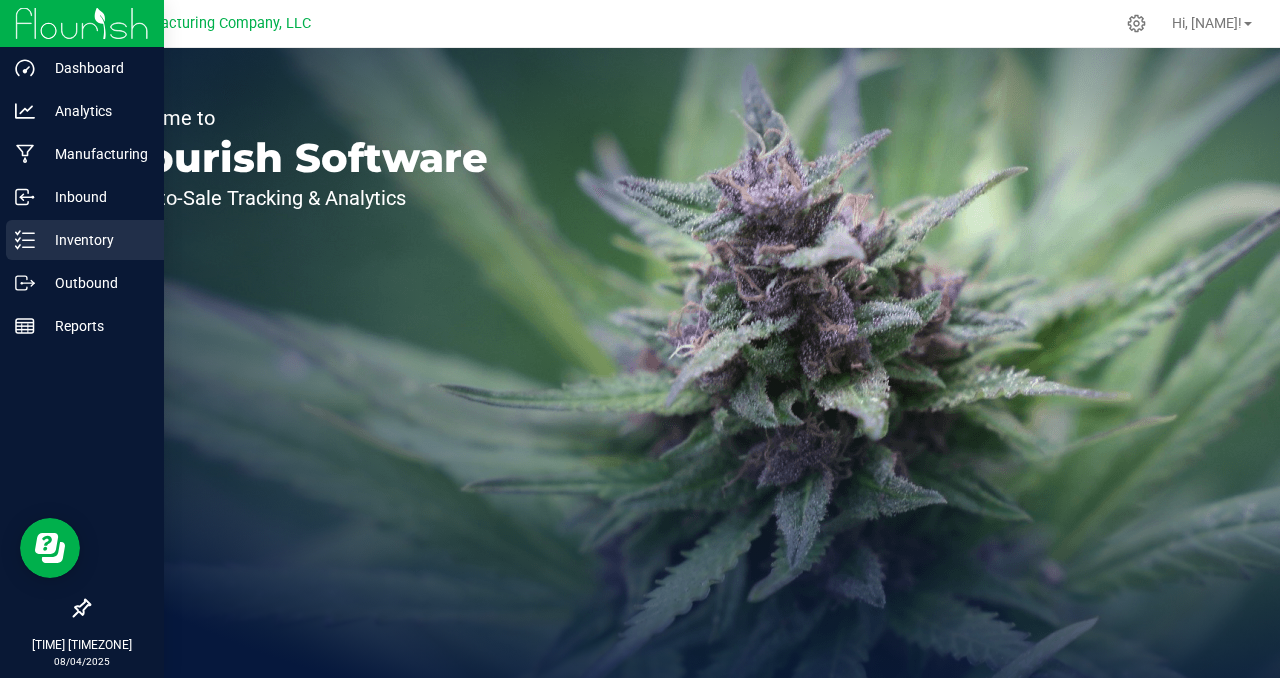 click on "Inventory" at bounding box center [95, 240] 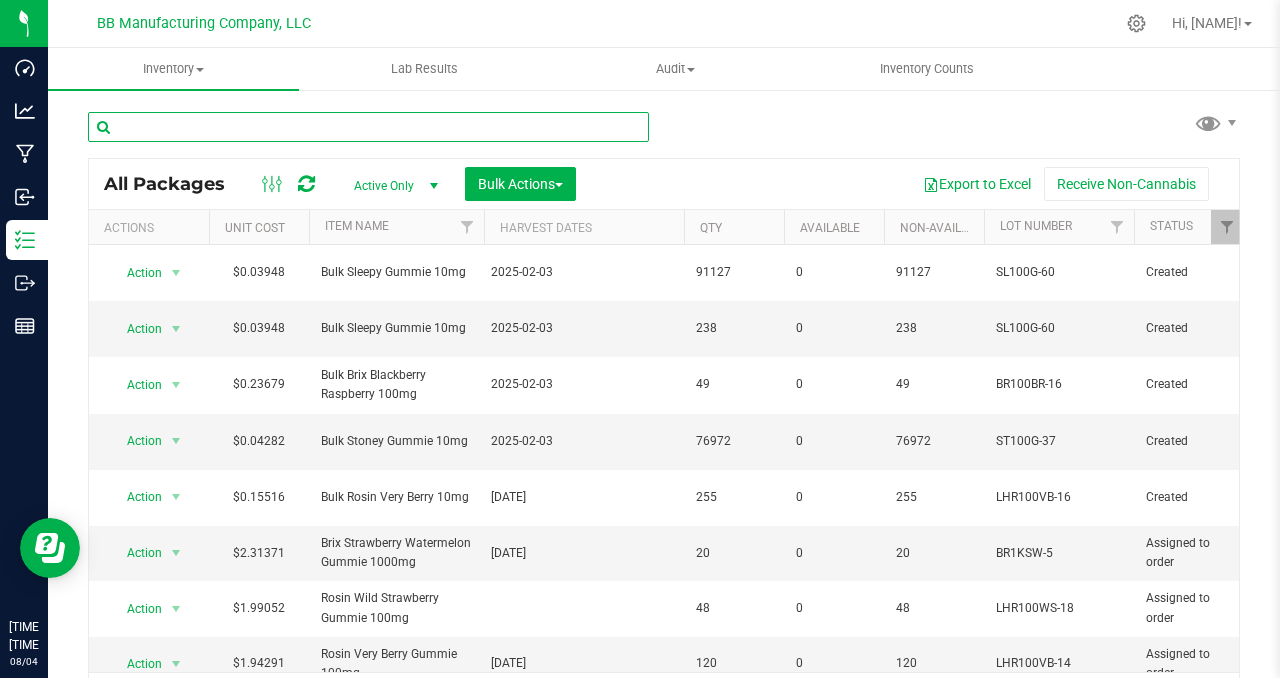 click at bounding box center (368, 127) 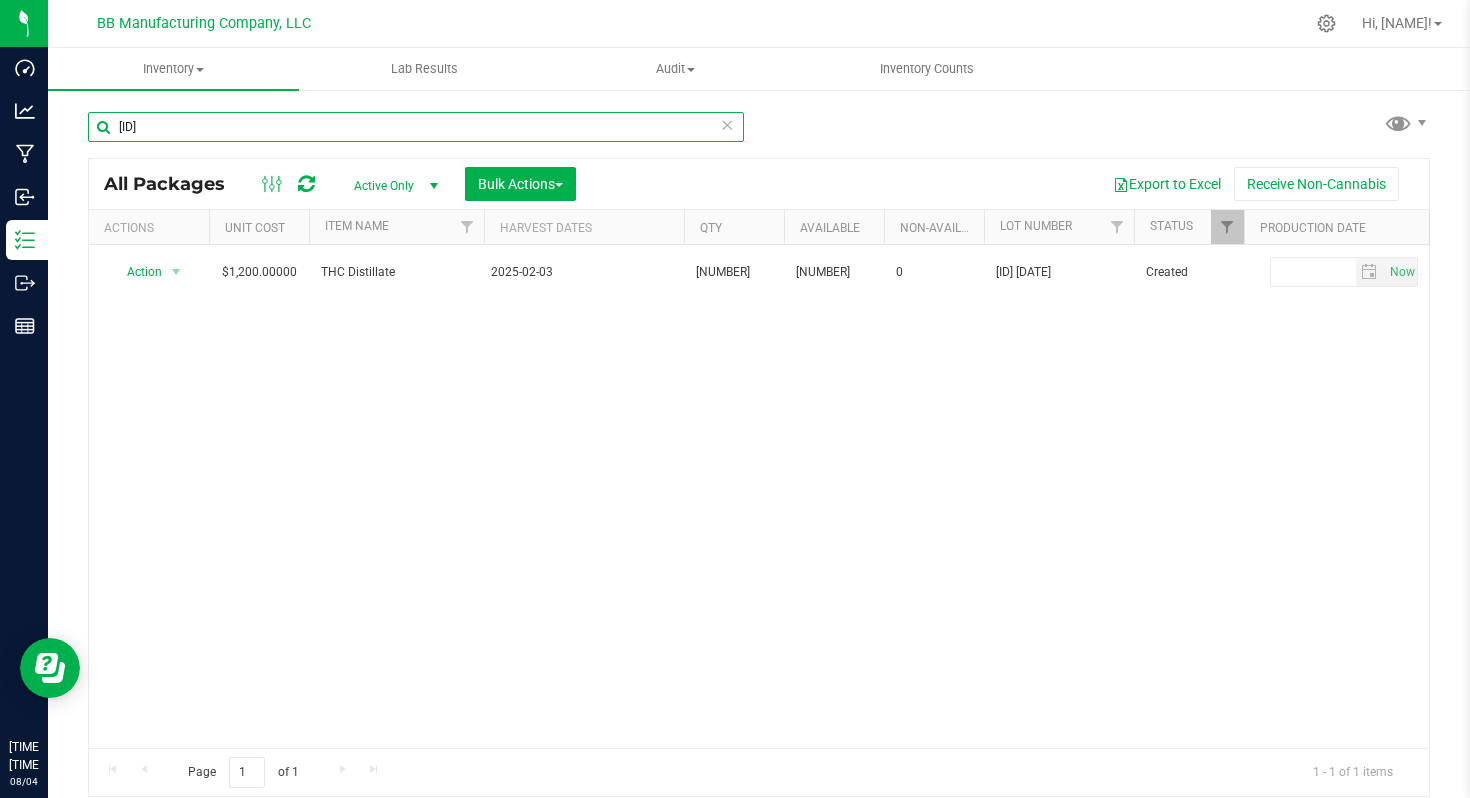 click on "[ID]" at bounding box center (416, 127) 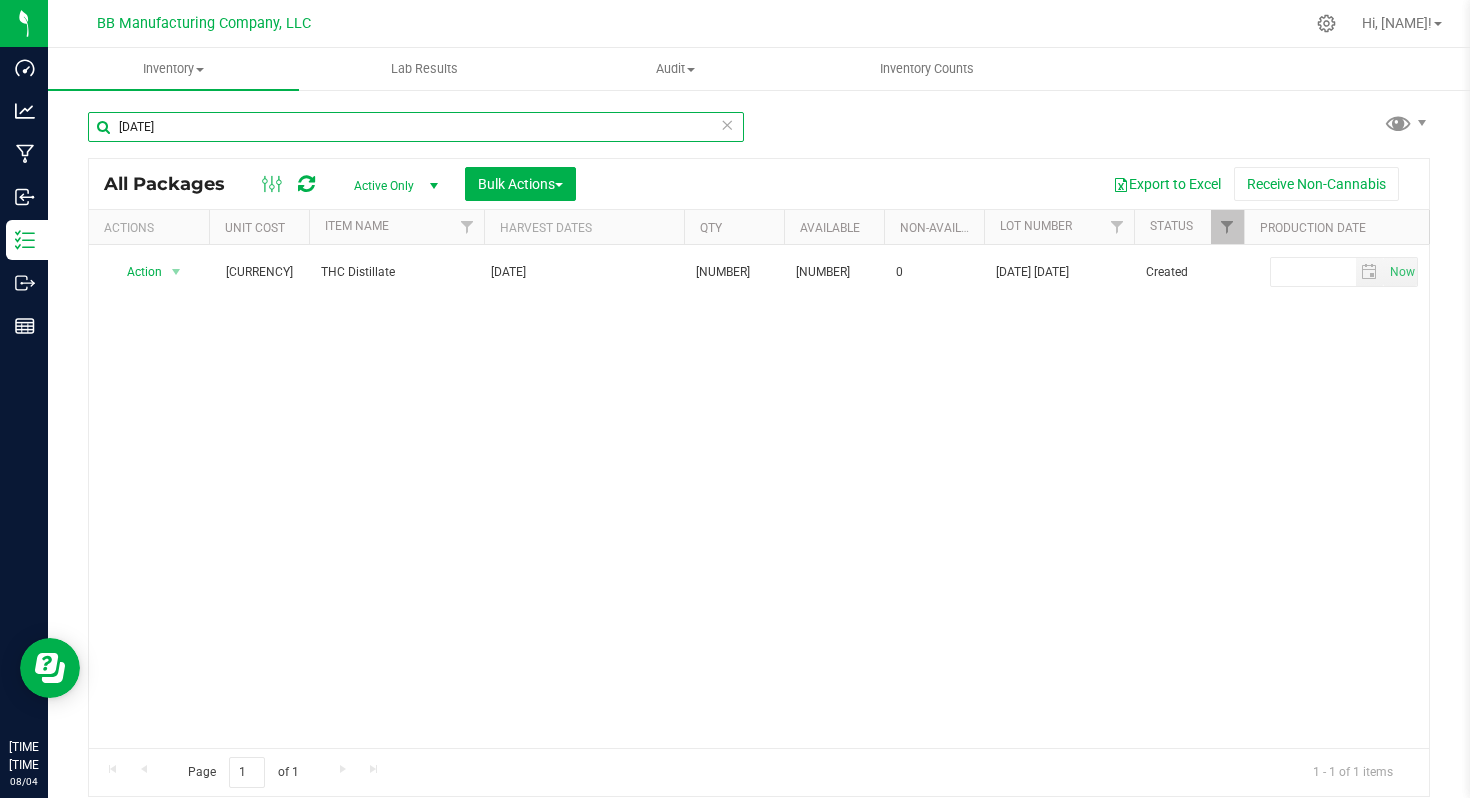 click on "[DATE]" at bounding box center (416, 127) 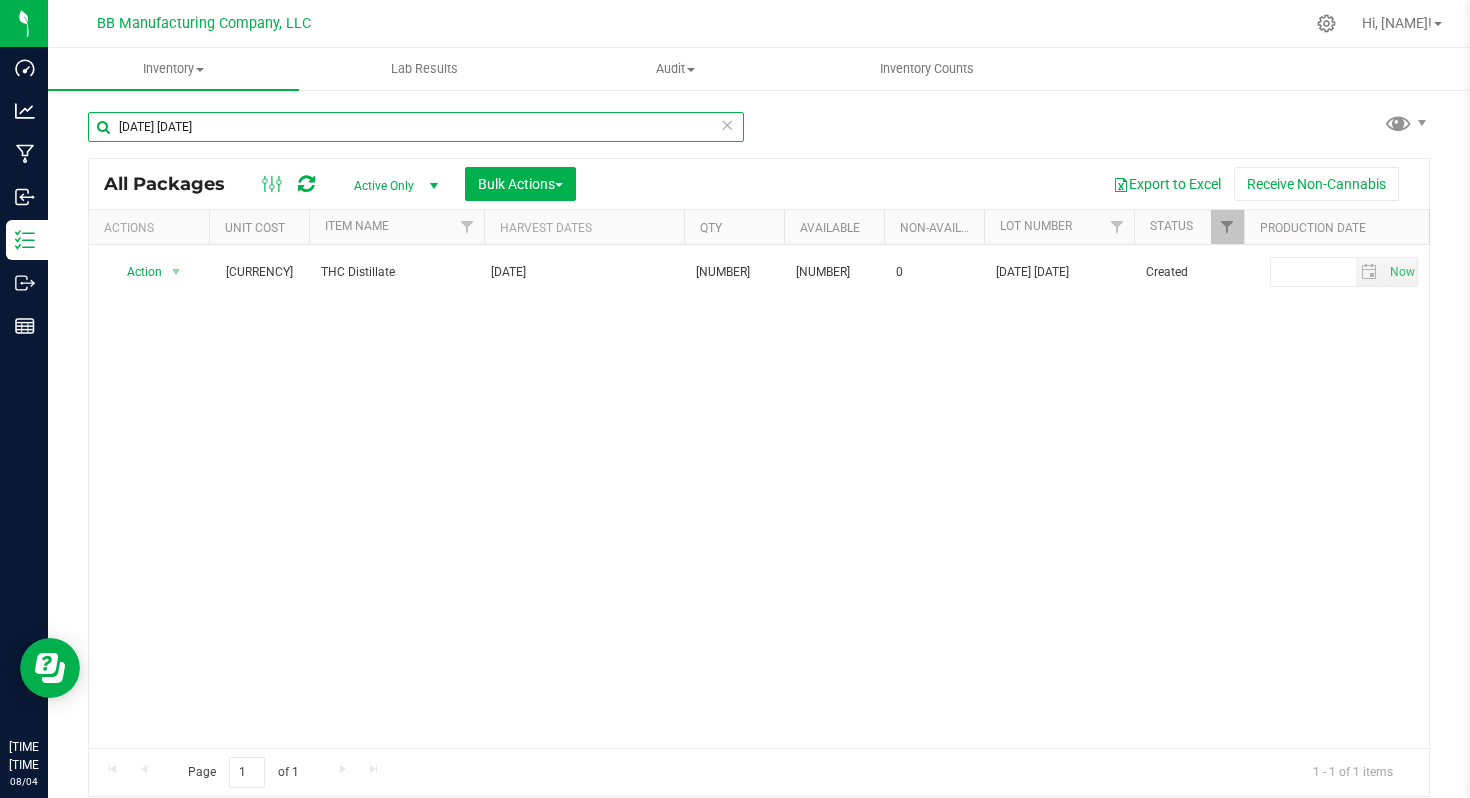 click on "[DATE] [DATE]" at bounding box center [416, 127] 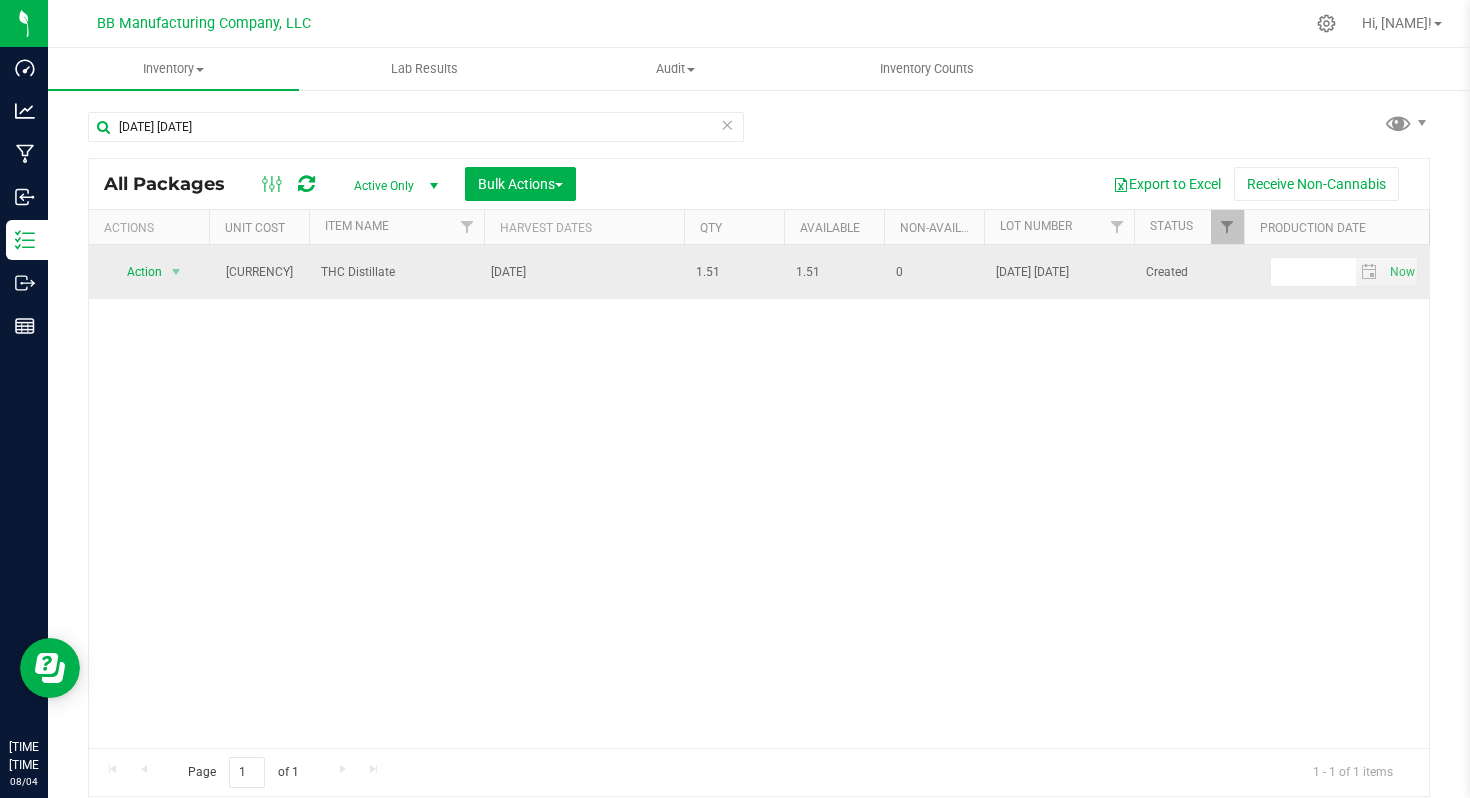 click on "1.51" at bounding box center [734, 272] 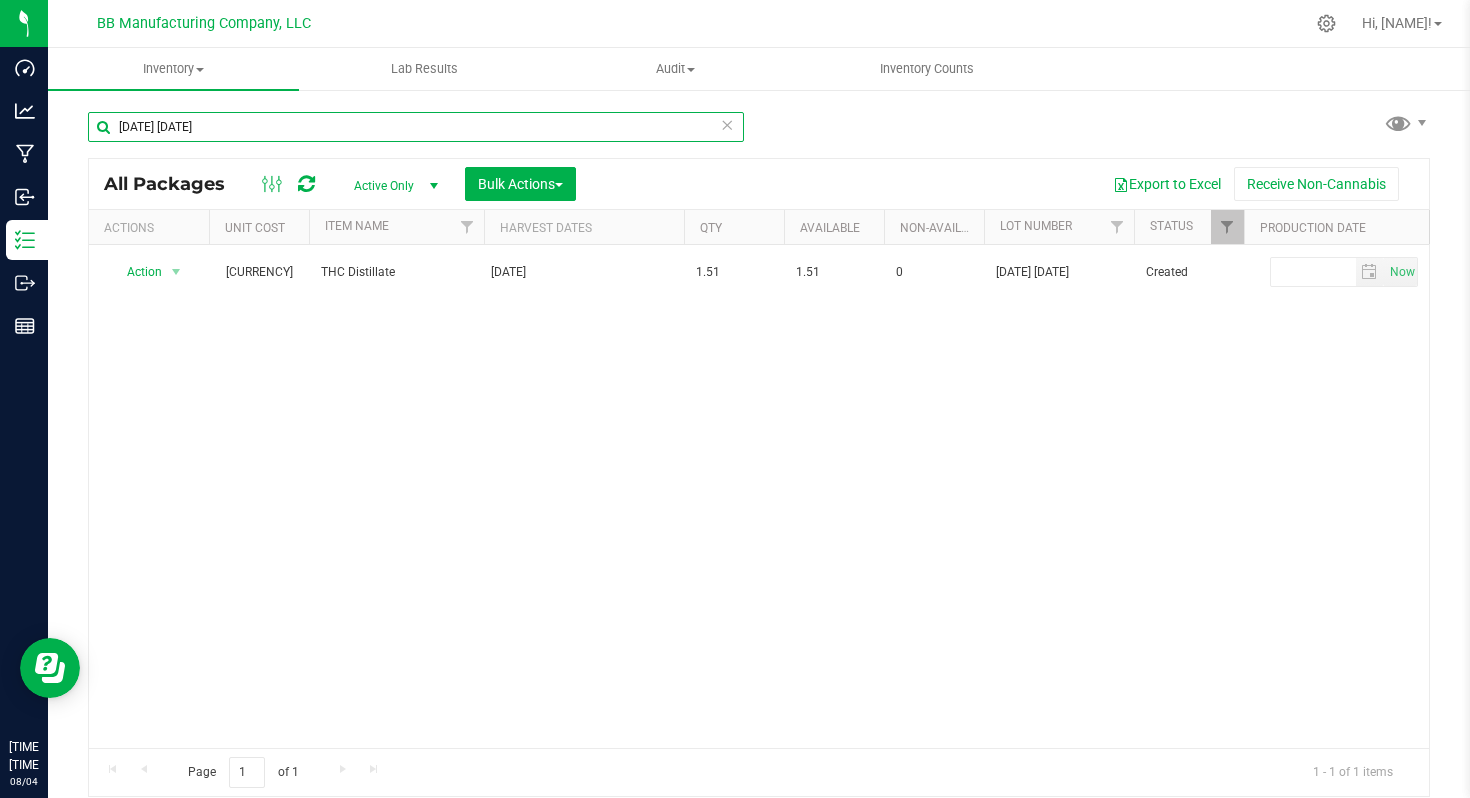 click on "[DATE] [DATE]" at bounding box center (416, 127) 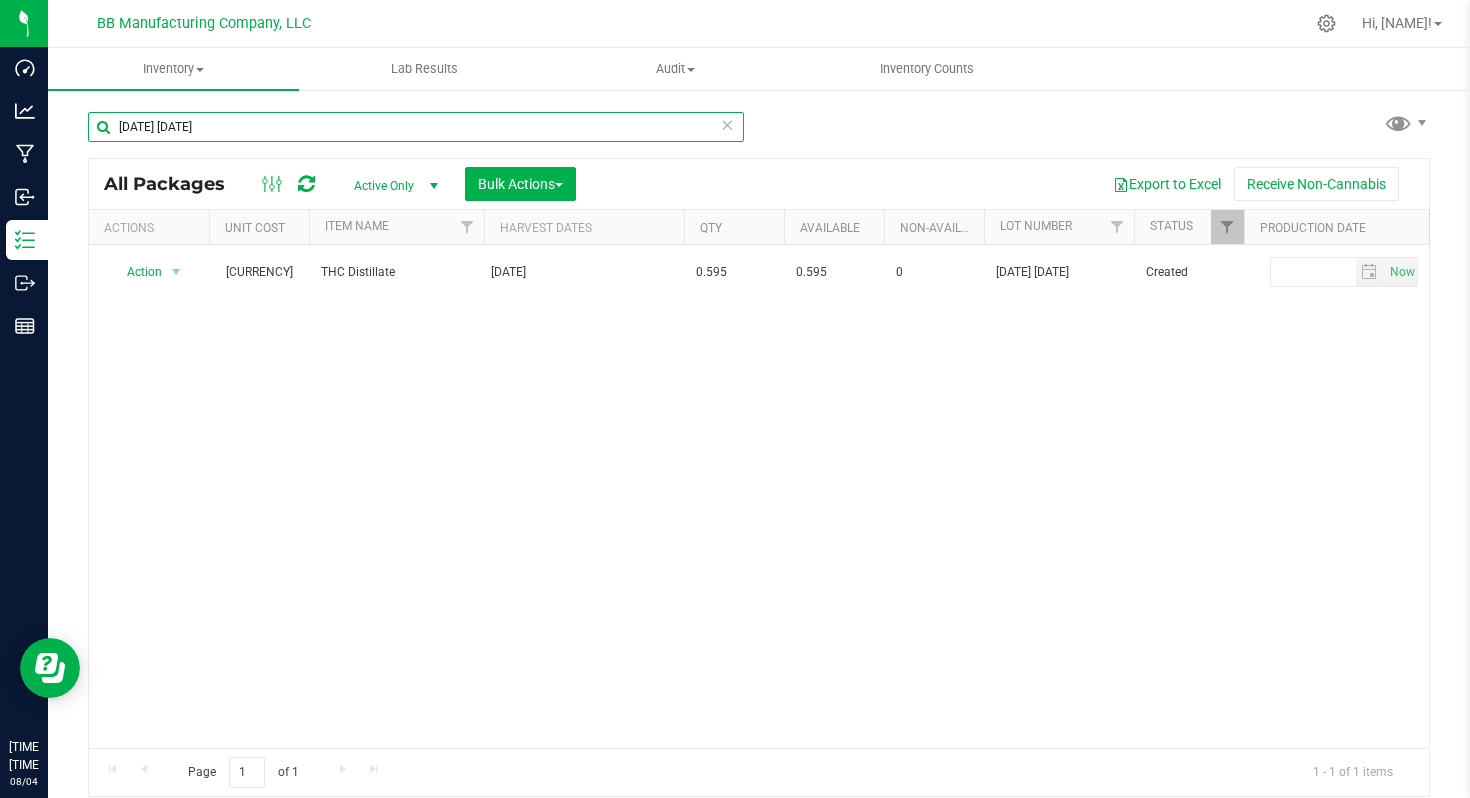click on "[DATE] [DATE]" at bounding box center (416, 127) 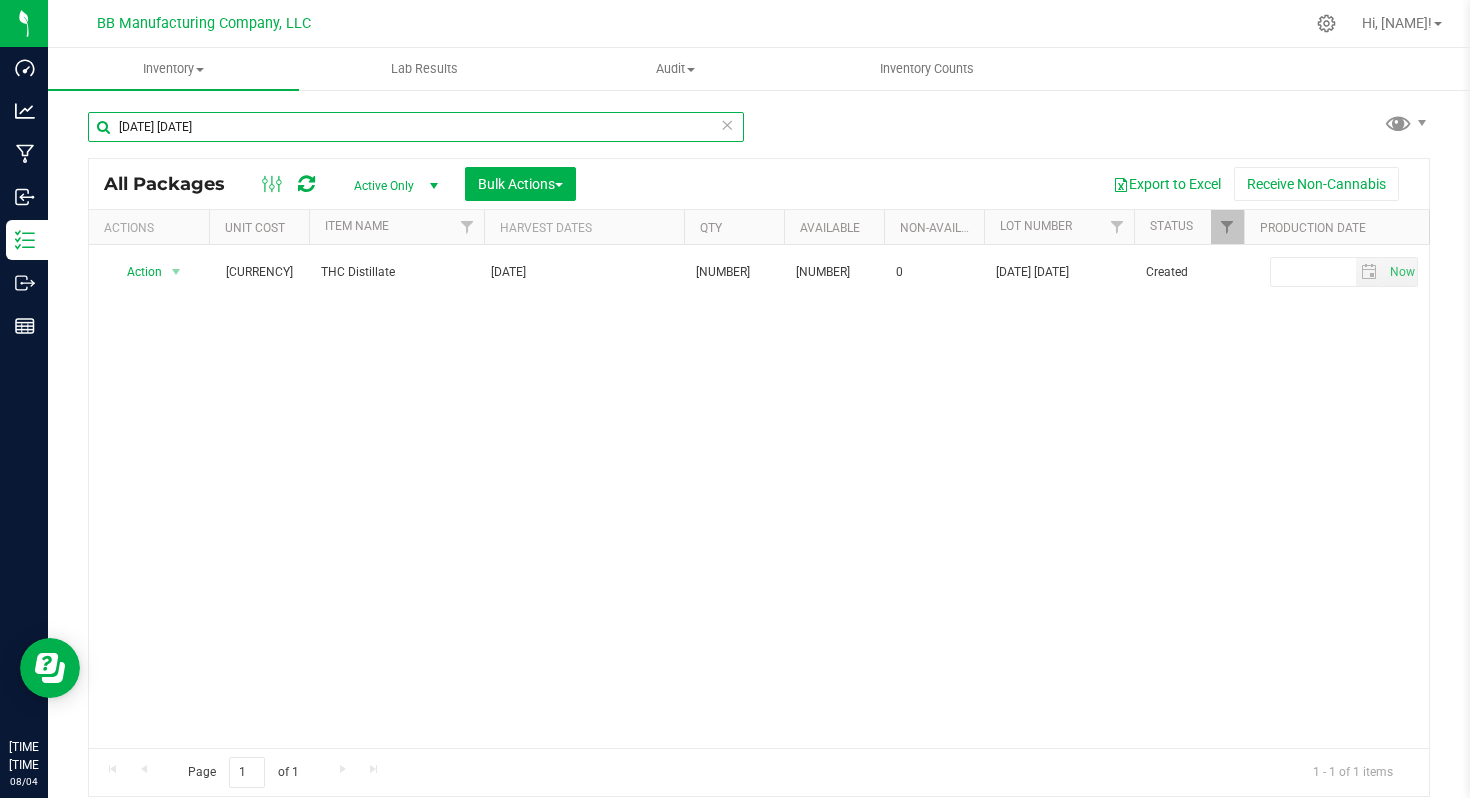 click on "[DATE] [DATE]" at bounding box center (416, 127) 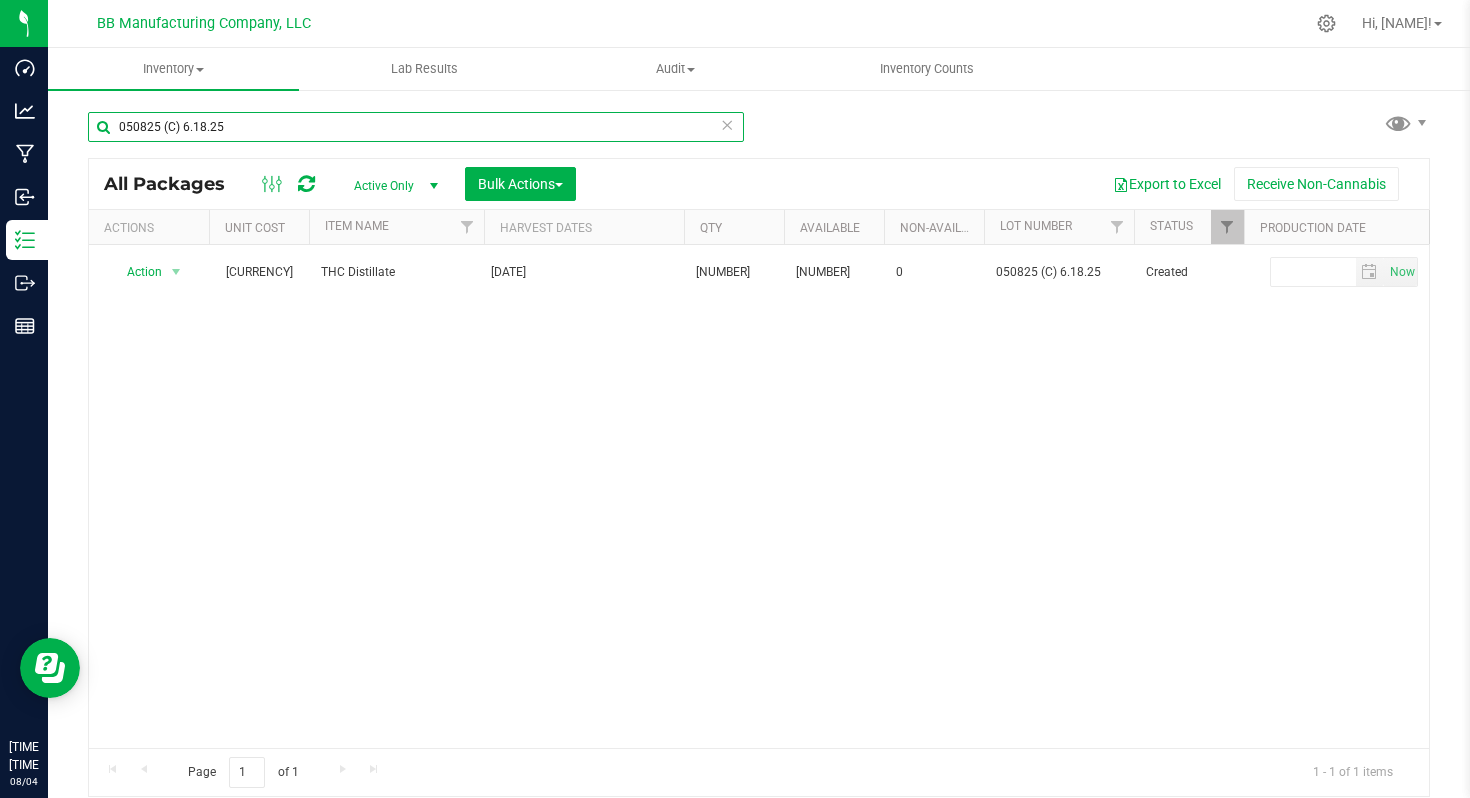 click on "050825 (C) 6.18.25" at bounding box center (416, 127) 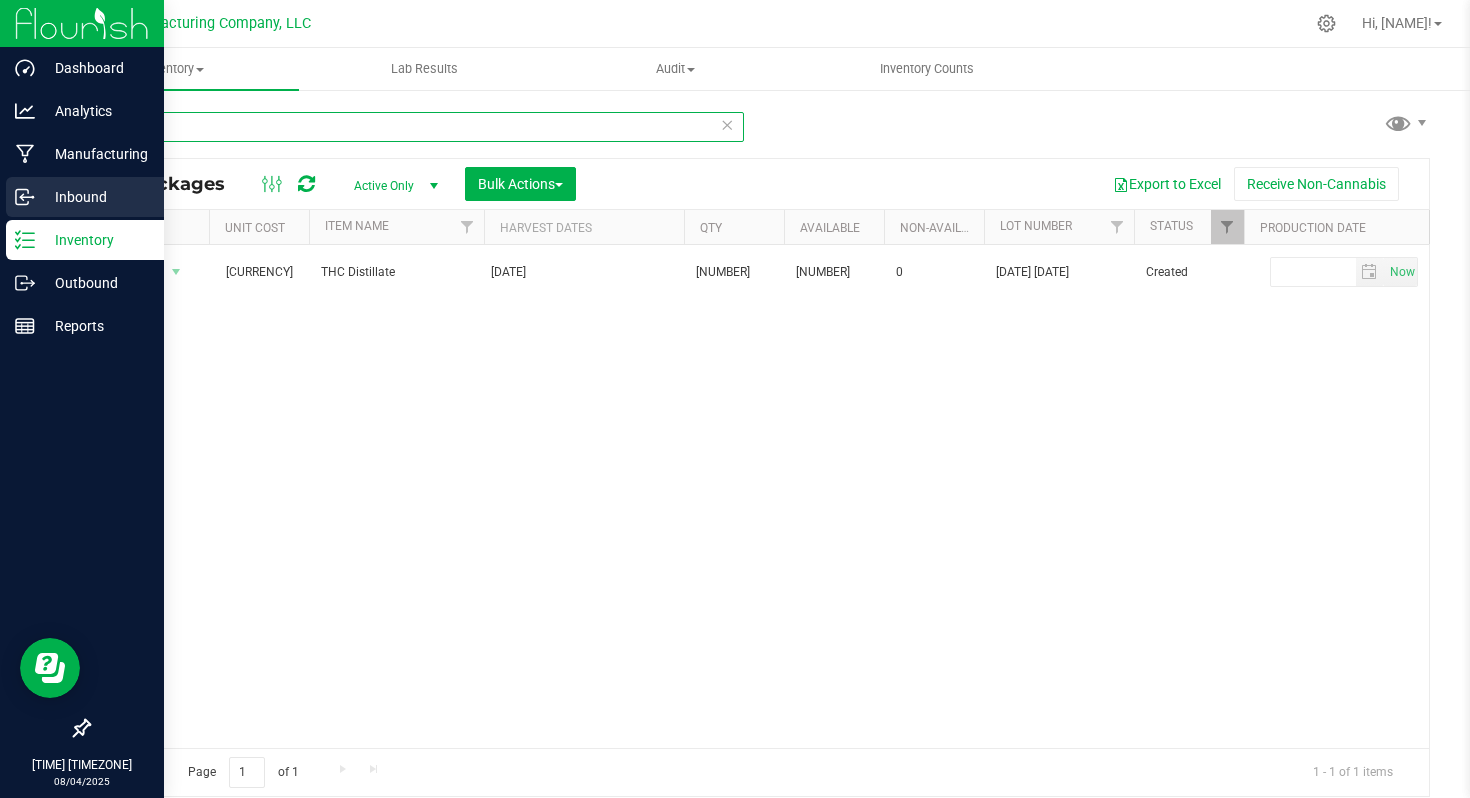 type on "[DATE]" 